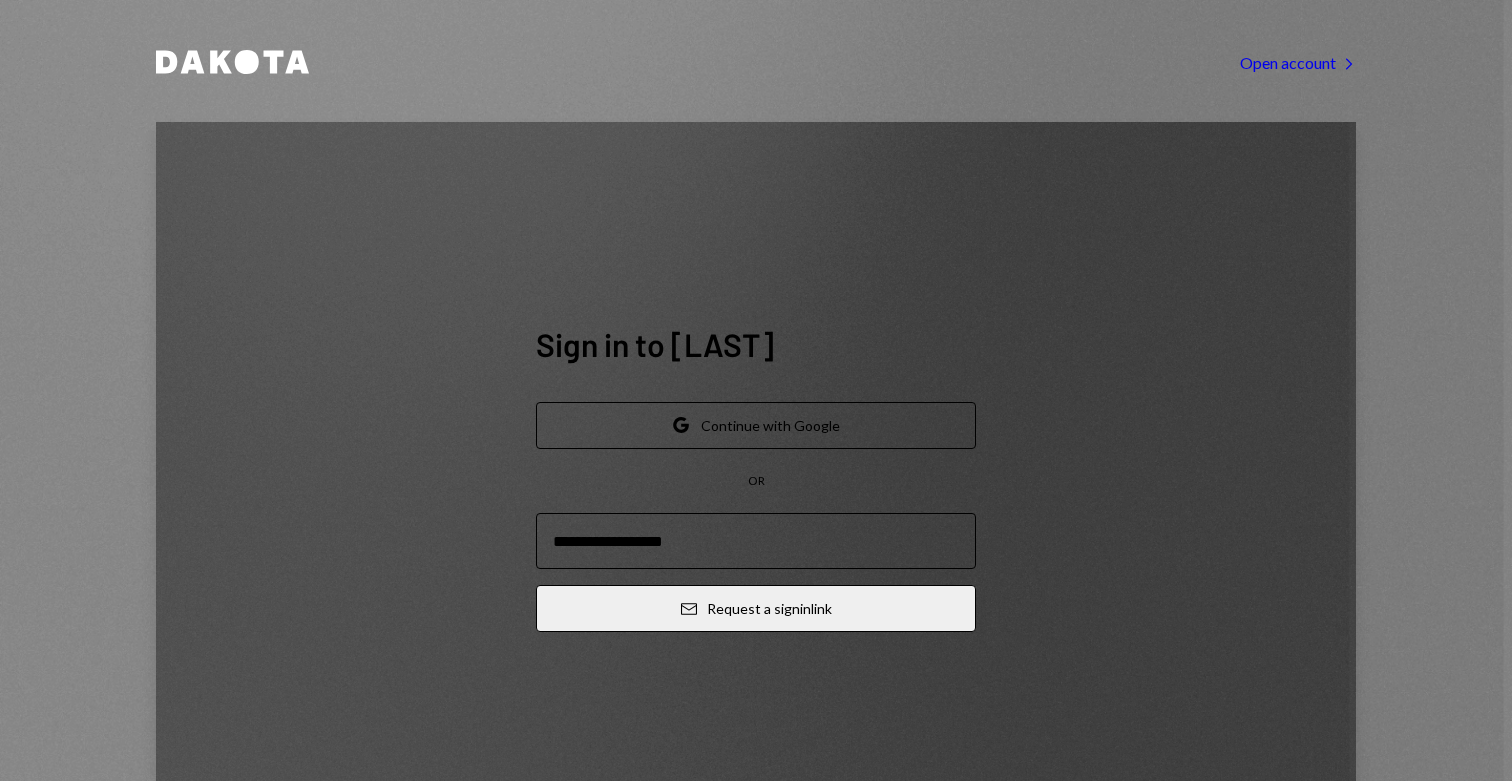 scroll, scrollTop: 0, scrollLeft: 0, axis: both 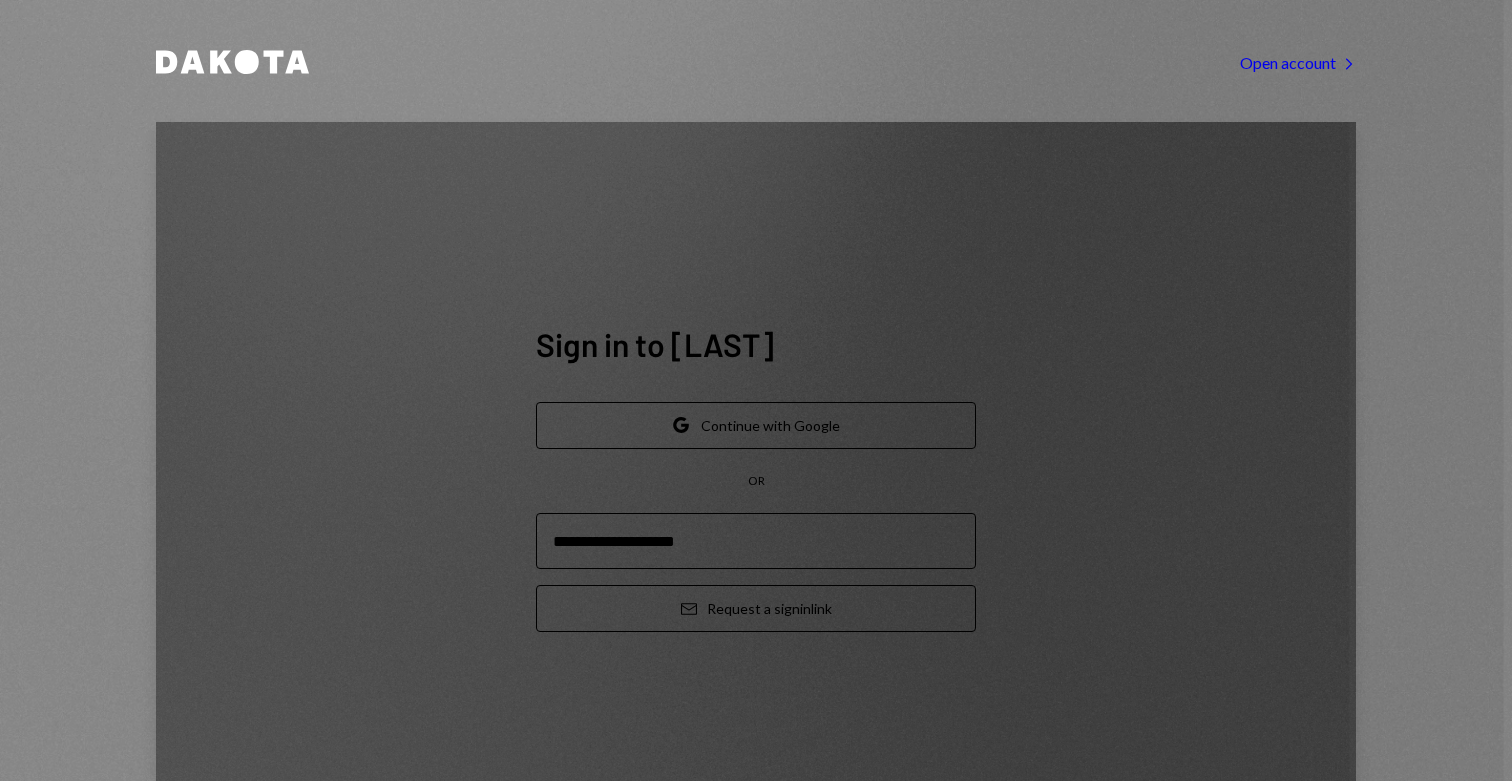 click on "Email Request a sign  in  link" at bounding box center [756, 608] 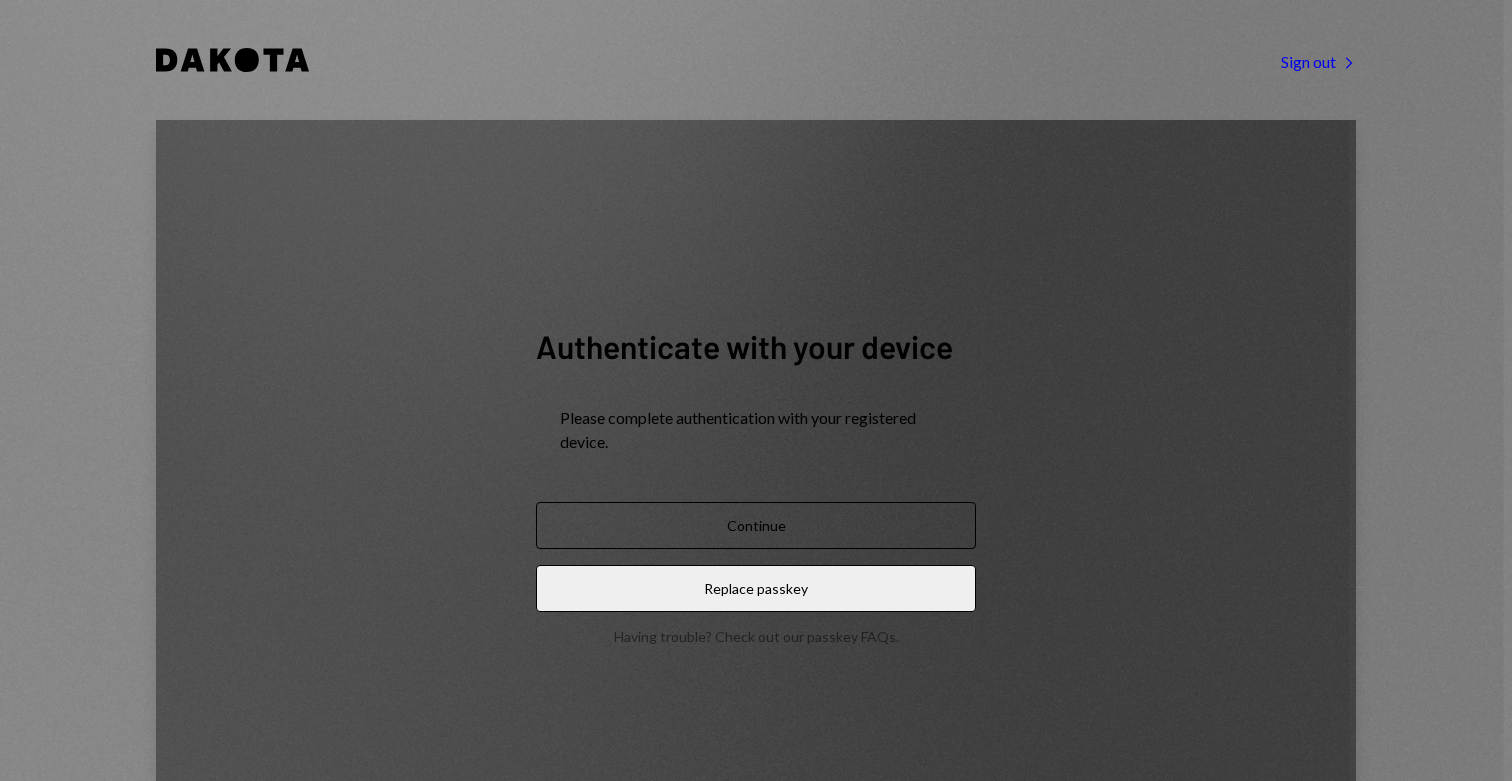 scroll, scrollTop: 0, scrollLeft: 0, axis: both 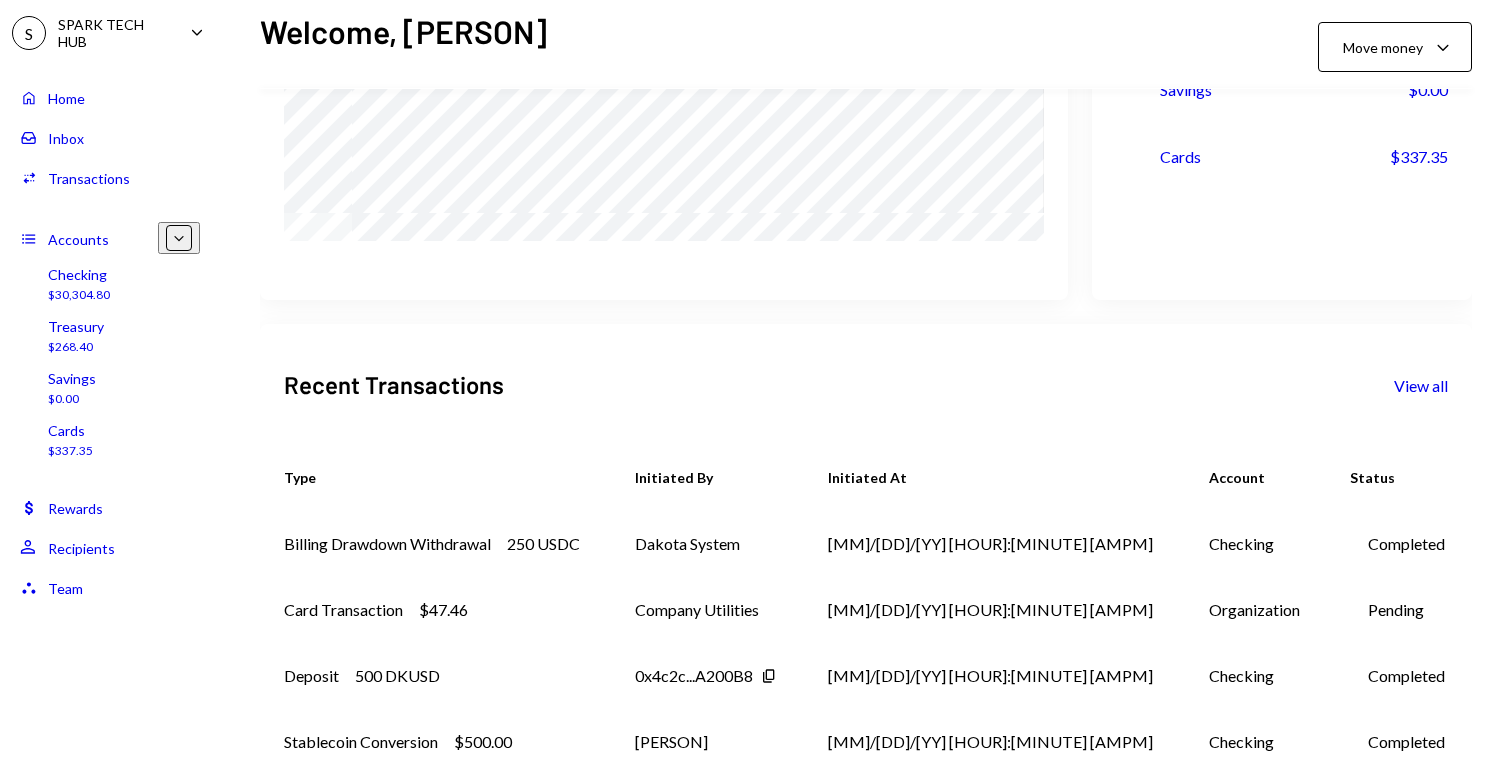 click on "Card Transaction $47.46" at bounding box center [435, 544] 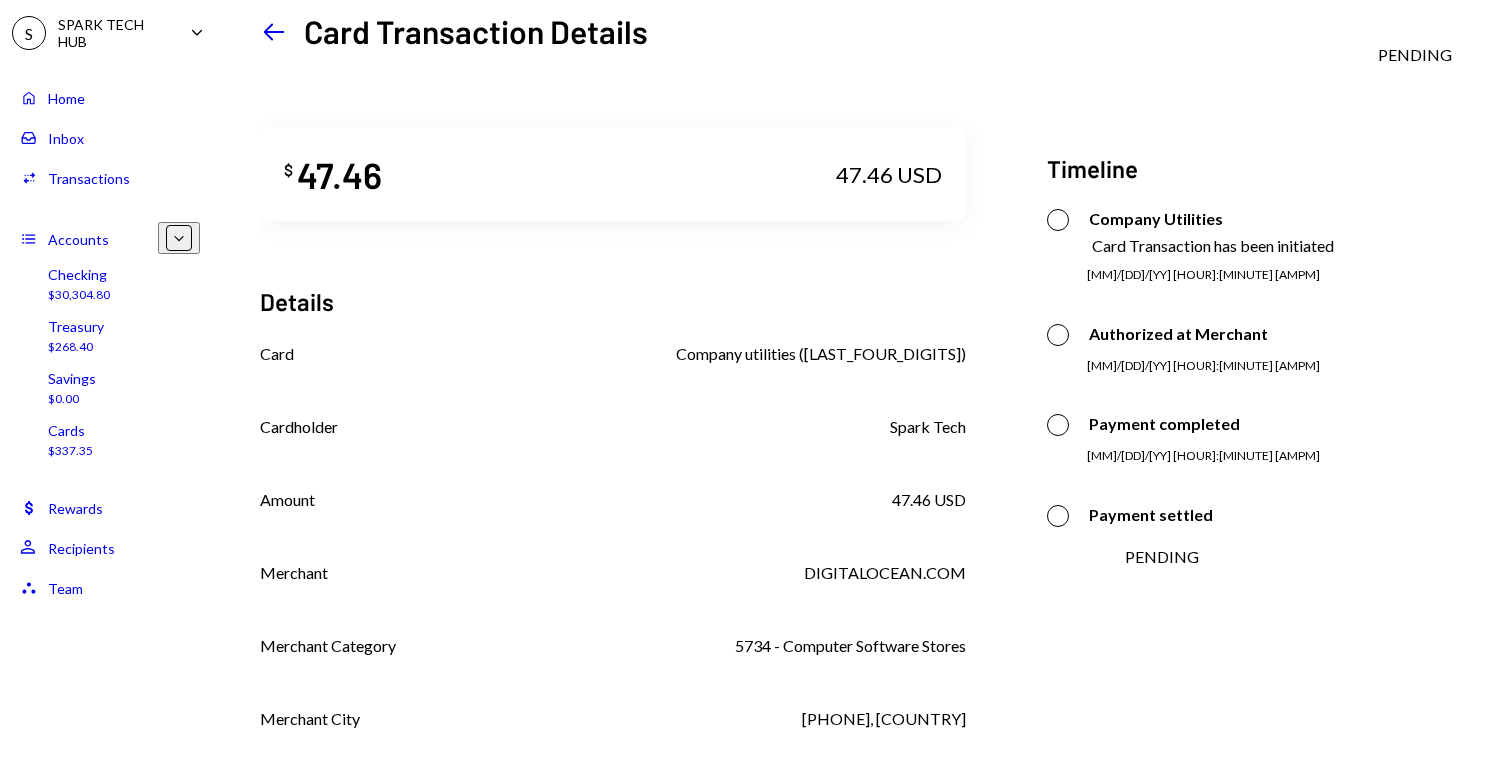 click on "Checking" at bounding box center [79, 274] 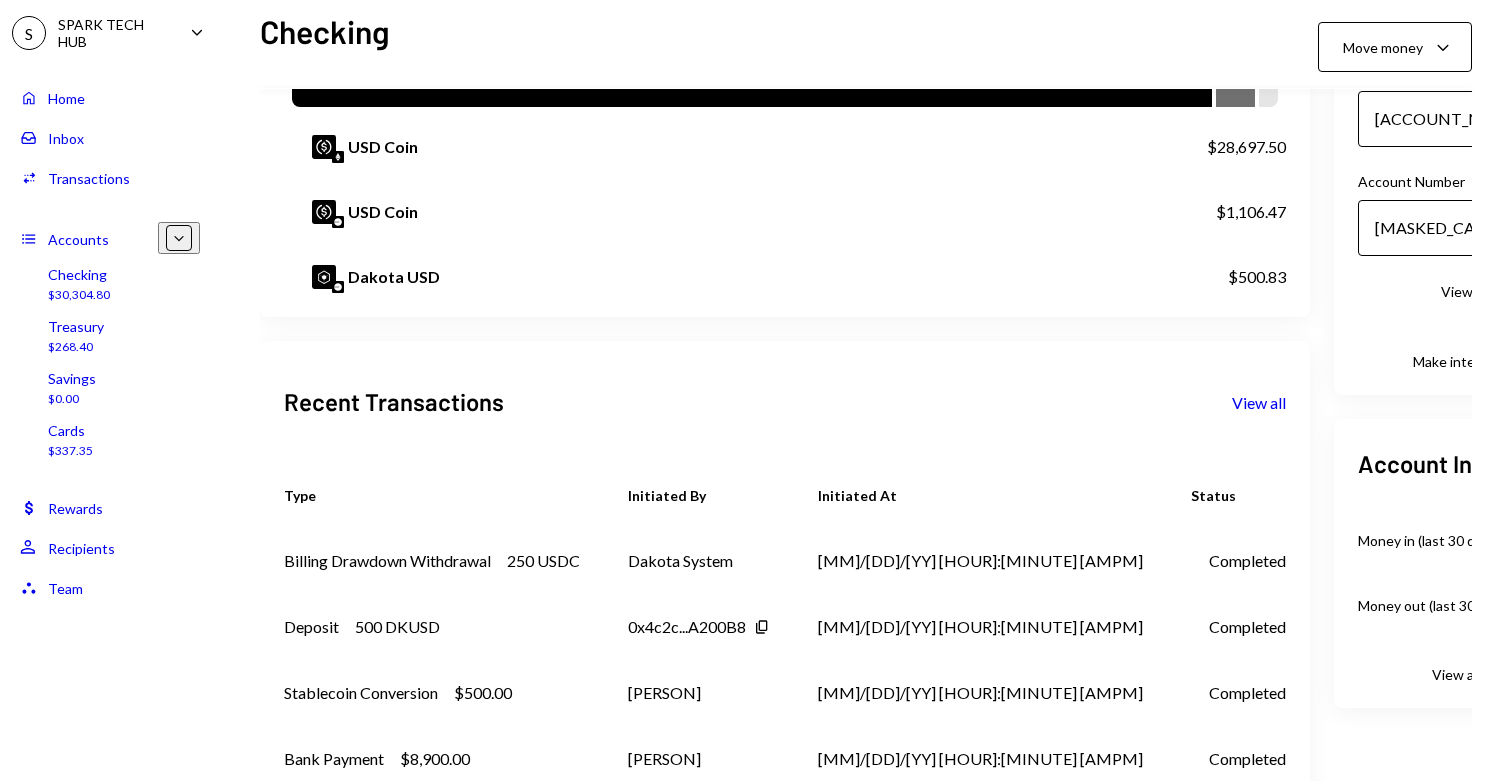 scroll, scrollTop: 249, scrollLeft: 0, axis: vertical 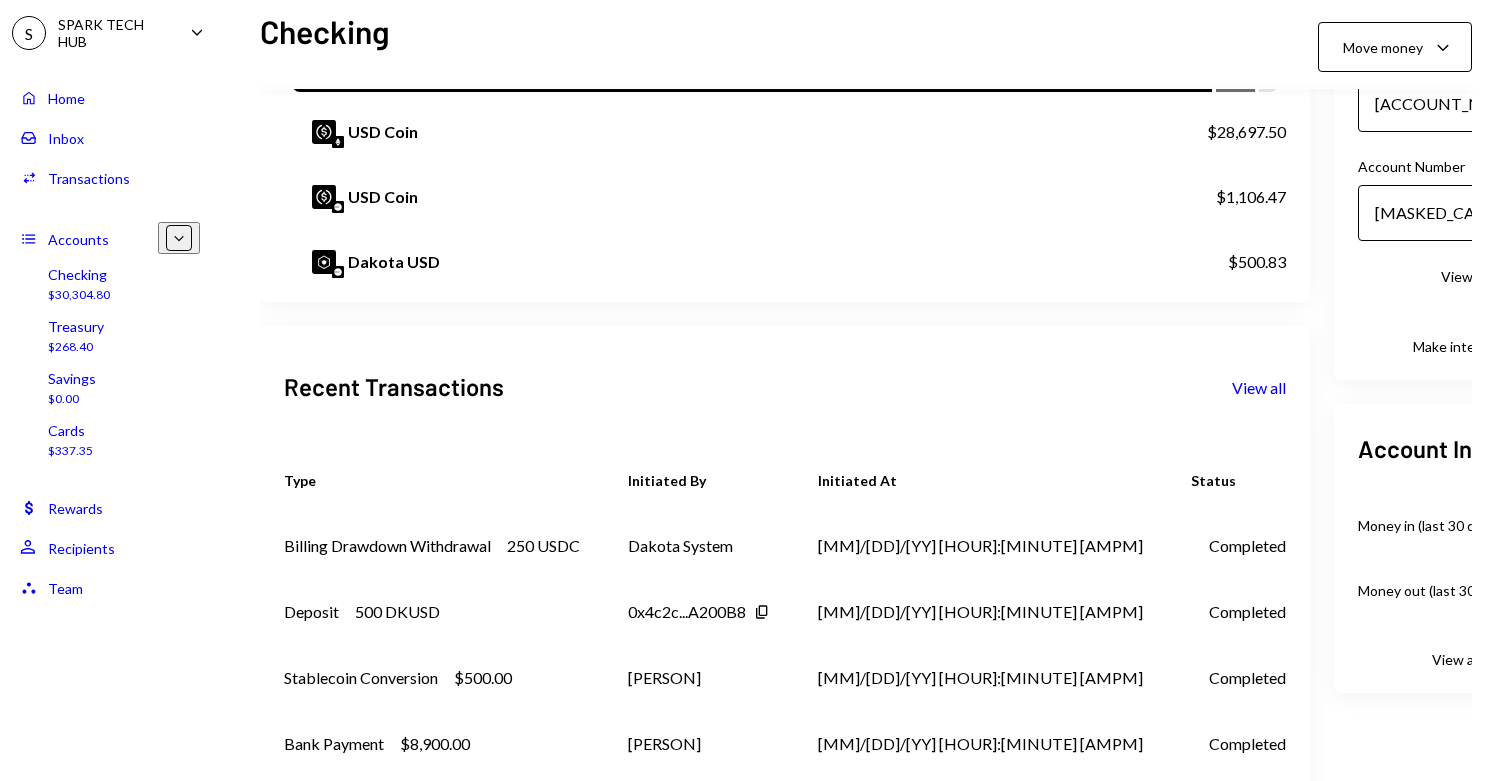 click on "Cards $337.35" at bounding box center [70, 441] 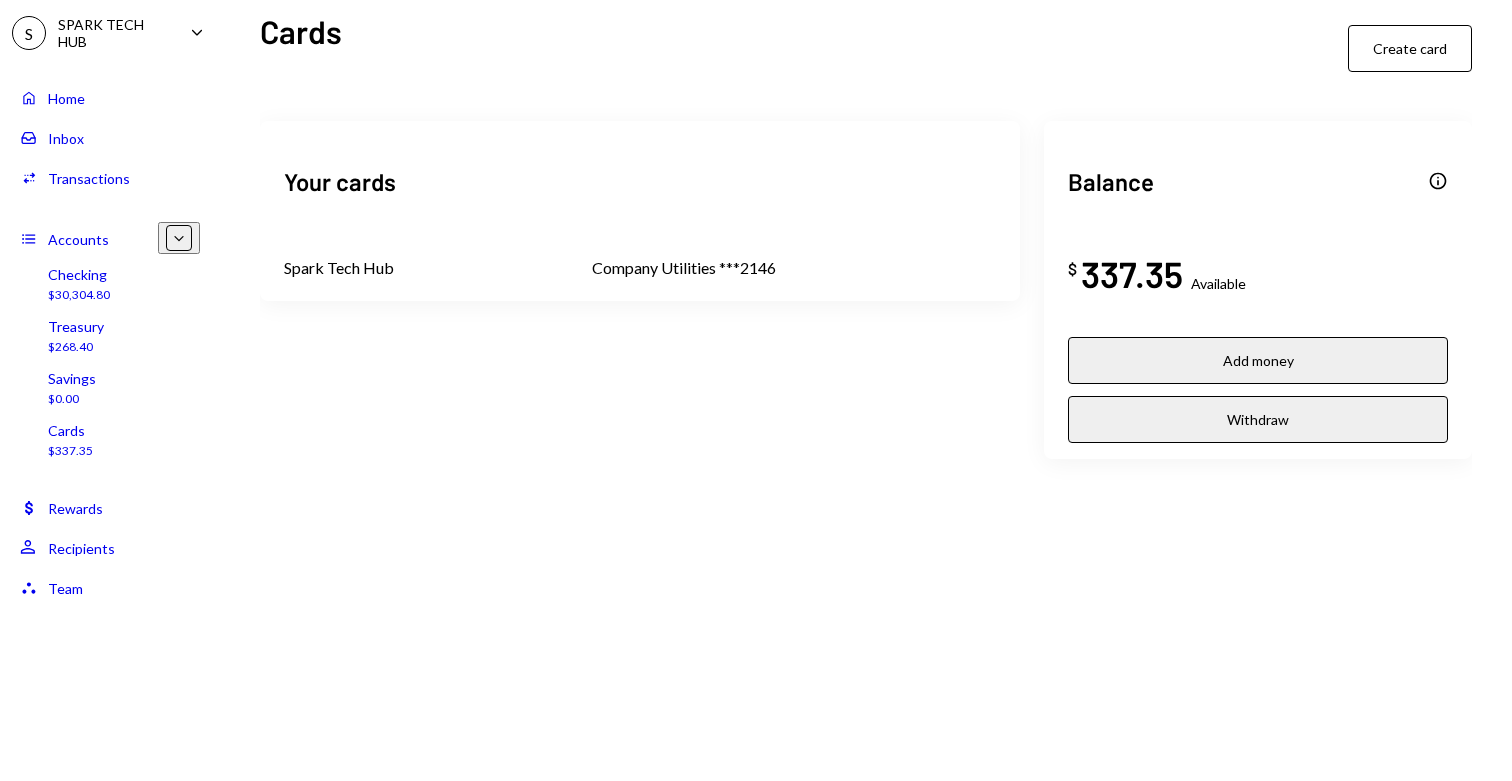 click on "Spark Tech Hub" at bounding box center [414, 268] 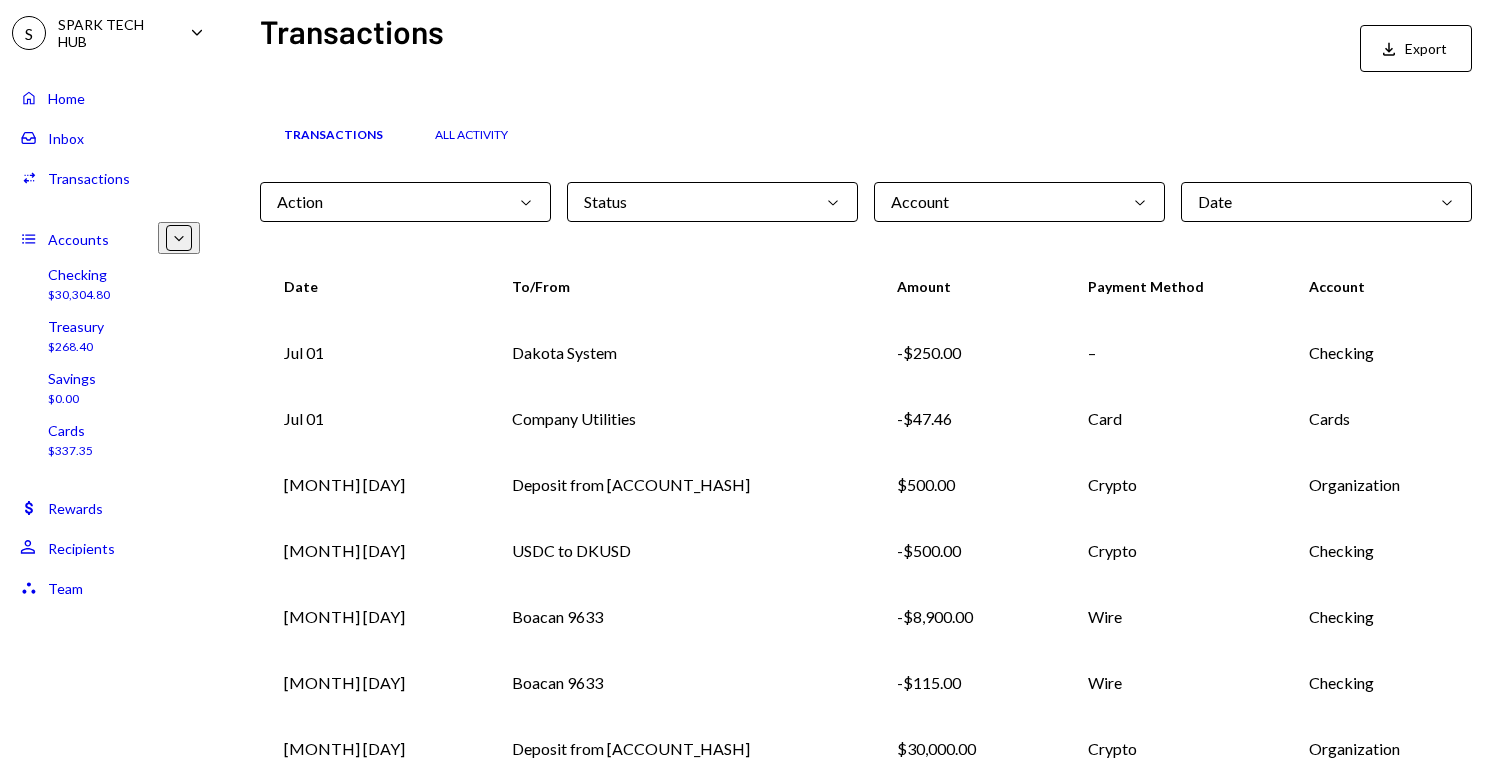 click on "Action Chevron Down" at bounding box center (405, 202) 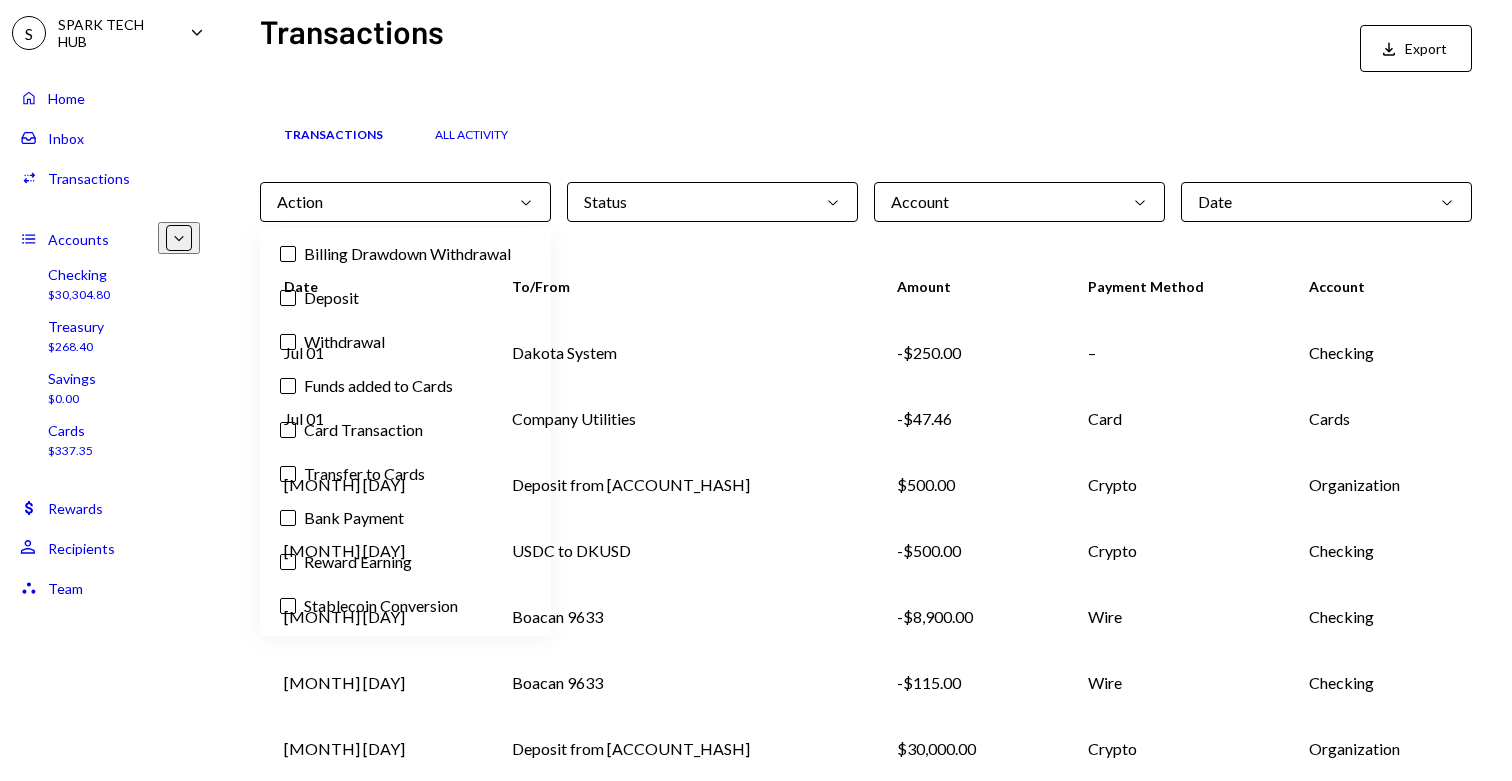 click on "Card Transaction" at bounding box center (405, 430) 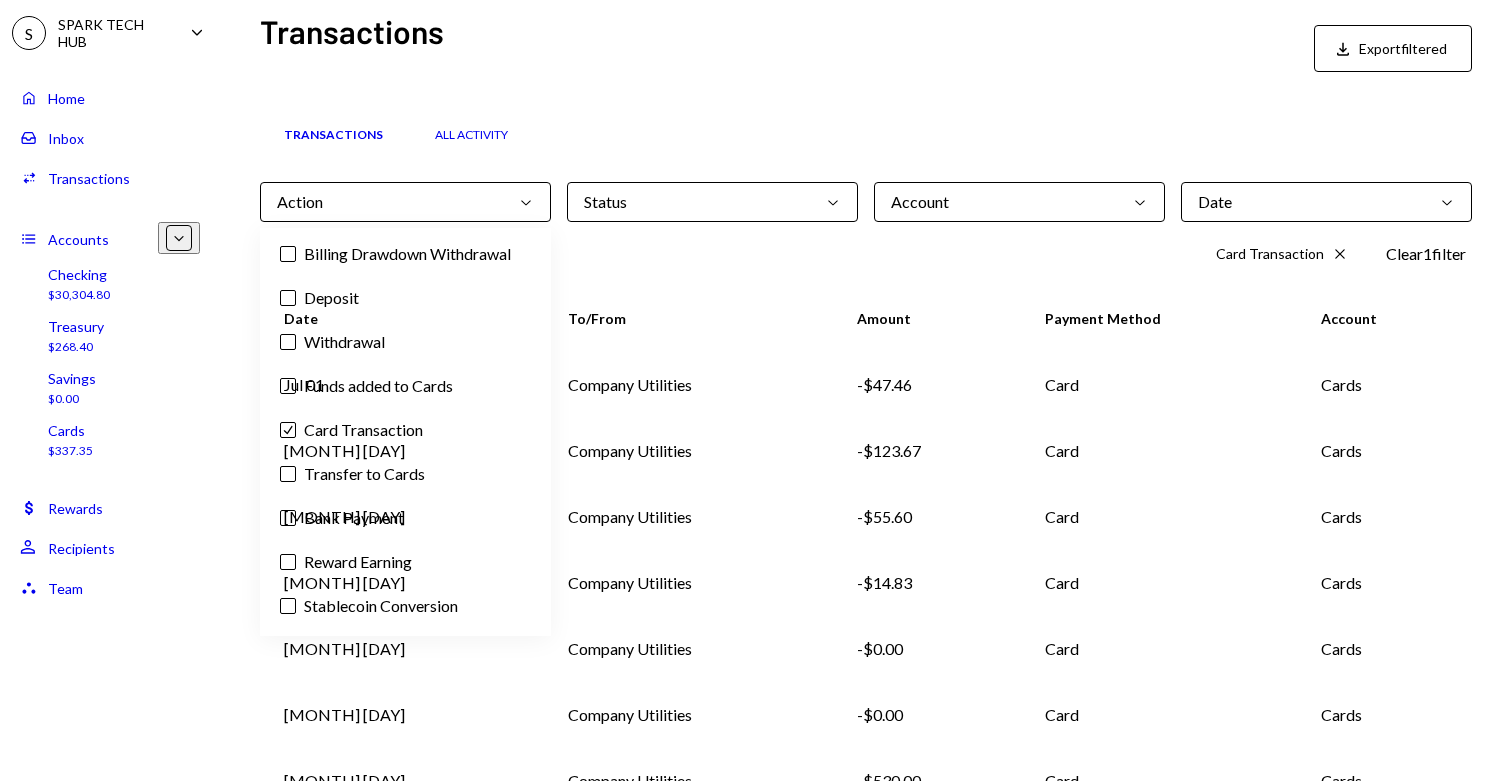 click on "Card Transaction Cross Clear  1  filter" at bounding box center (866, 254) 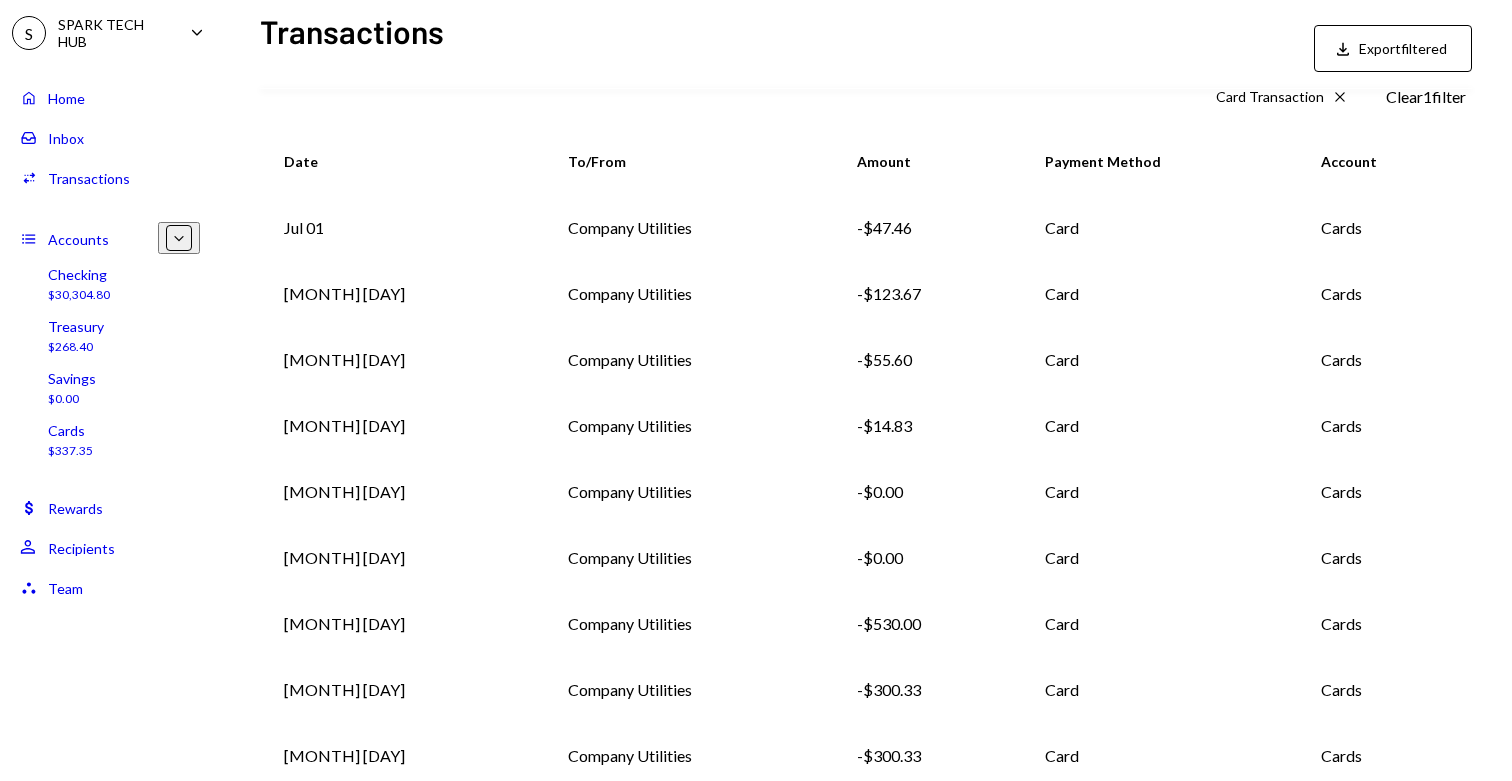 scroll, scrollTop: 295, scrollLeft: 0, axis: vertical 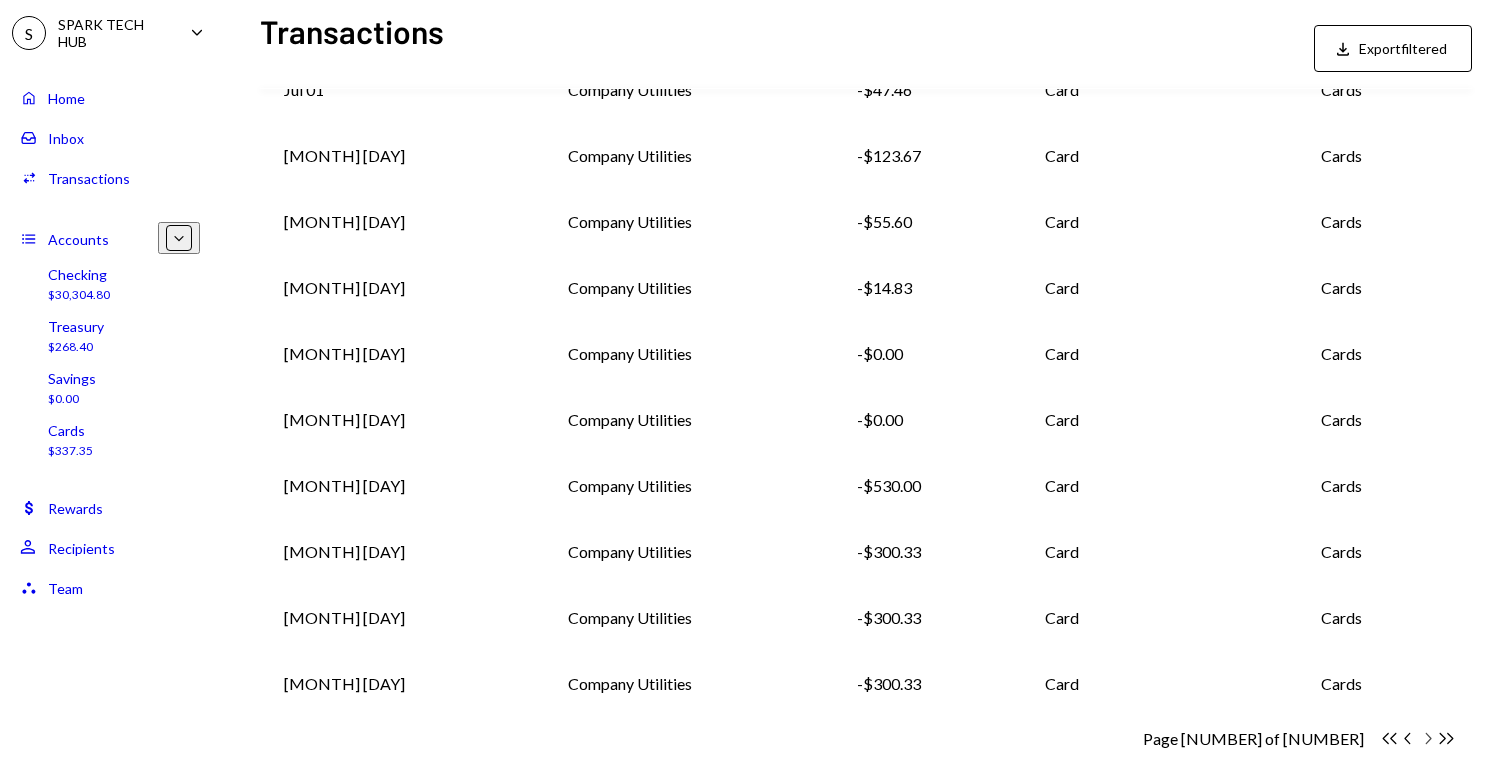 click on "Chevron Right" at bounding box center [1389, 738] 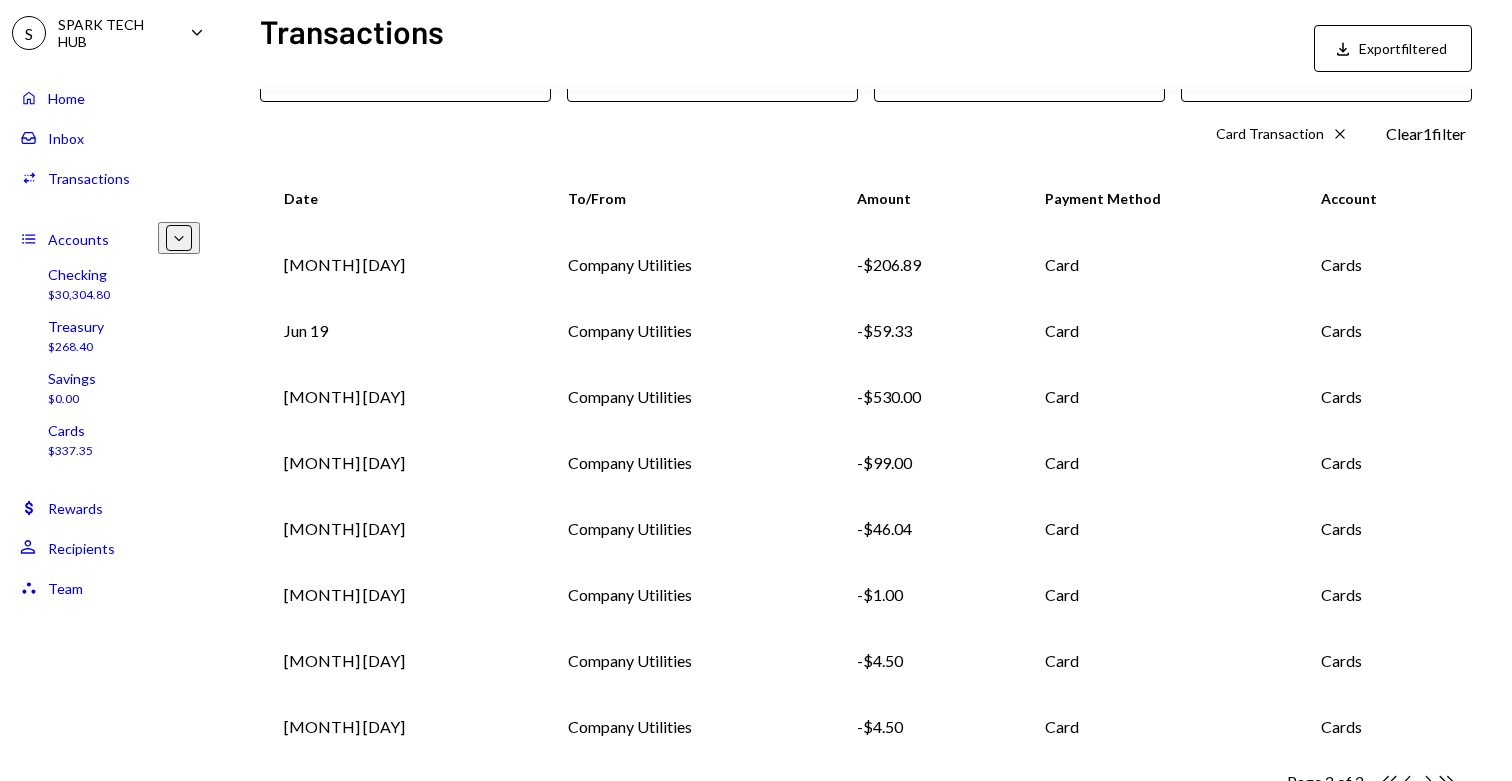 scroll, scrollTop: 167, scrollLeft: 0, axis: vertical 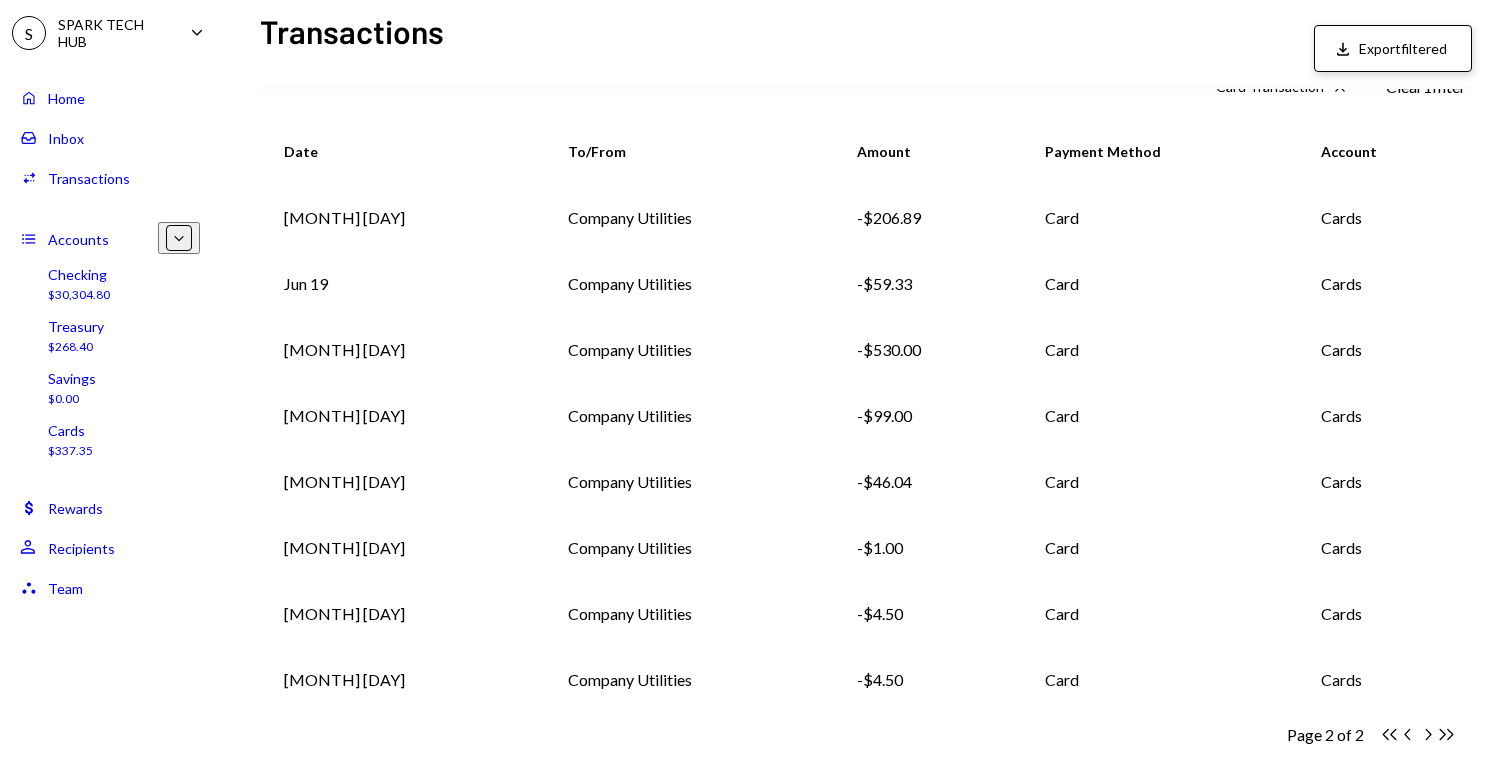 click on "Download Export  filtered" at bounding box center (1393, 48) 